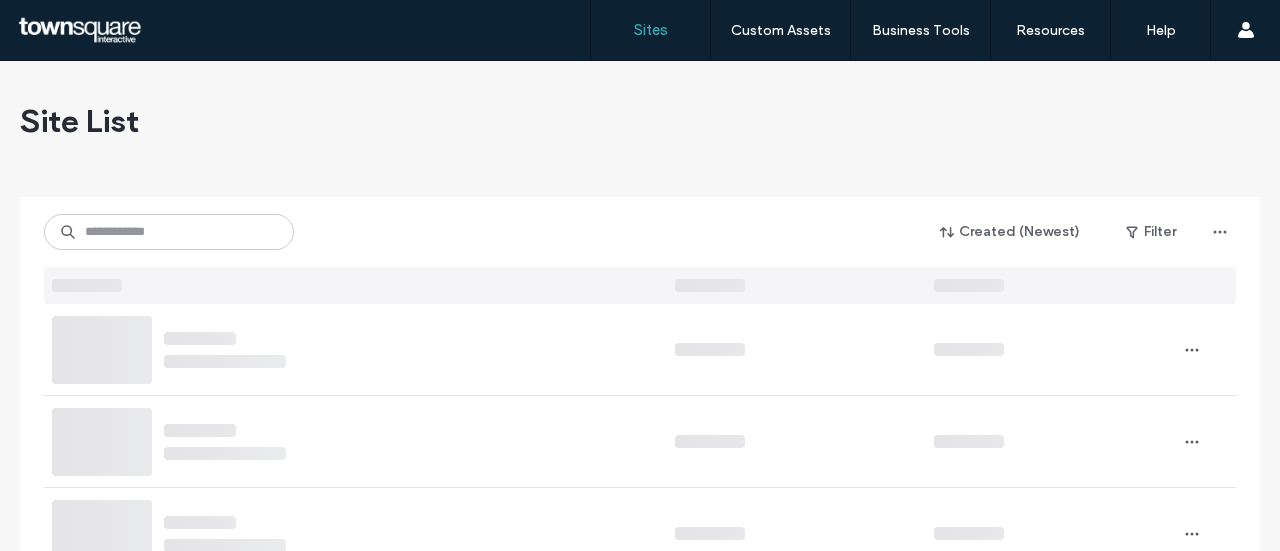 scroll, scrollTop: 0, scrollLeft: 0, axis: both 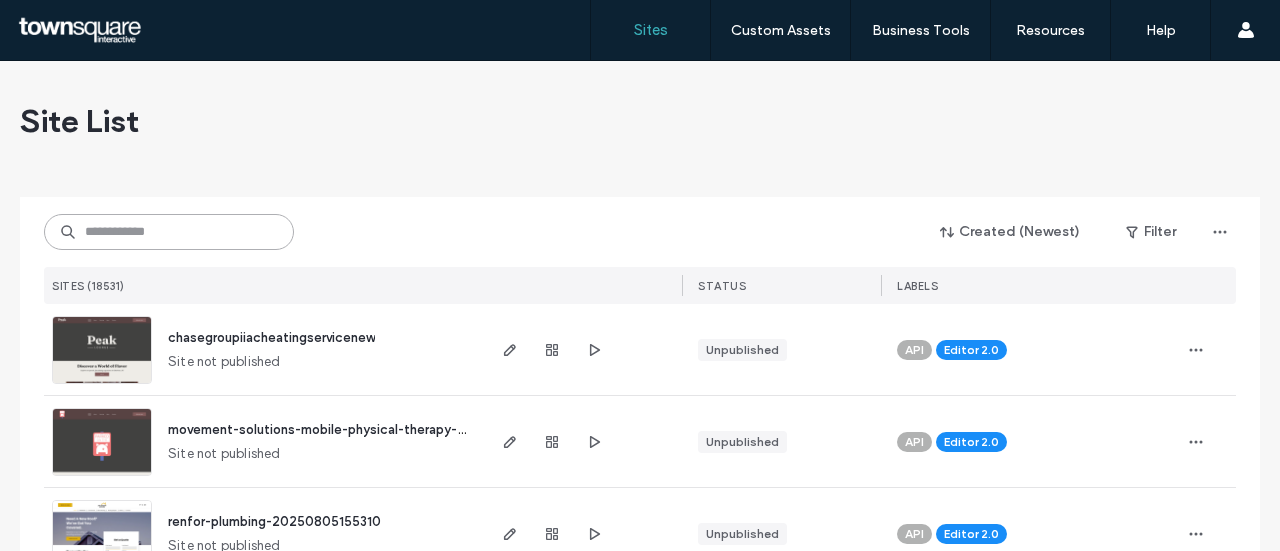 drag, startPoint x: 140, startPoint y: 240, endPoint x: 157, endPoint y: 241, distance: 17.029387 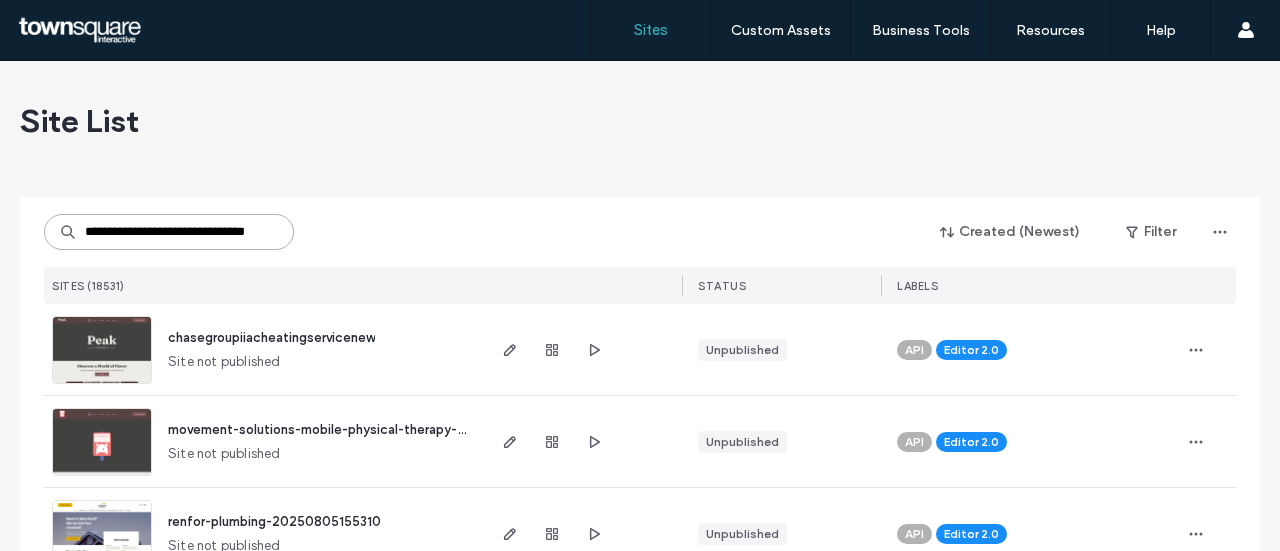 scroll, scrollTop: 0, scrollLeft: 55, axis: horizontal 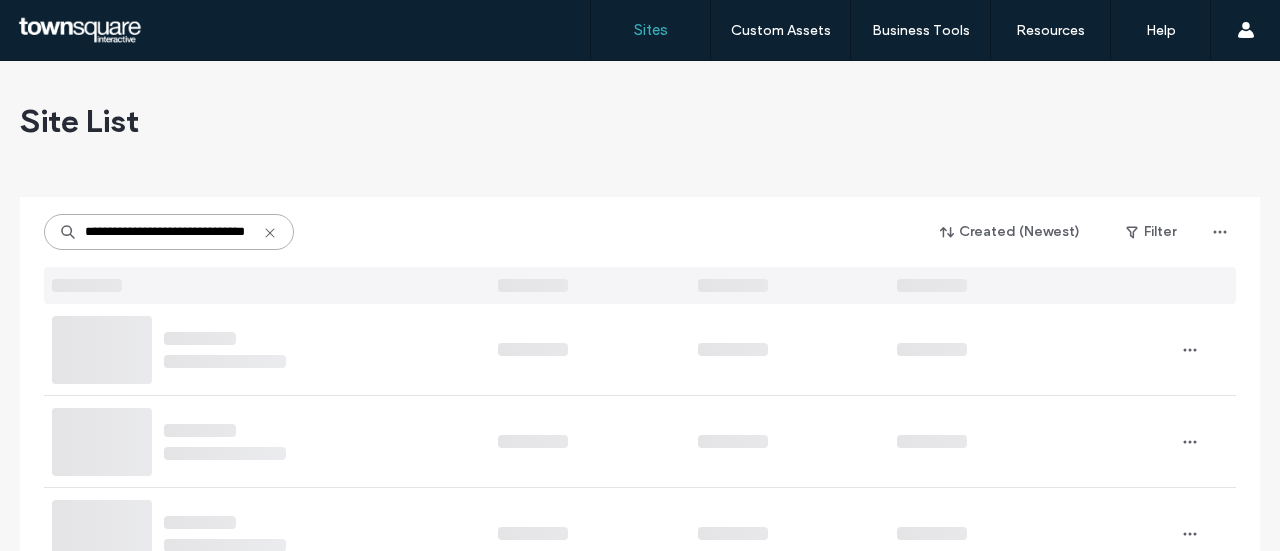type on "**********" 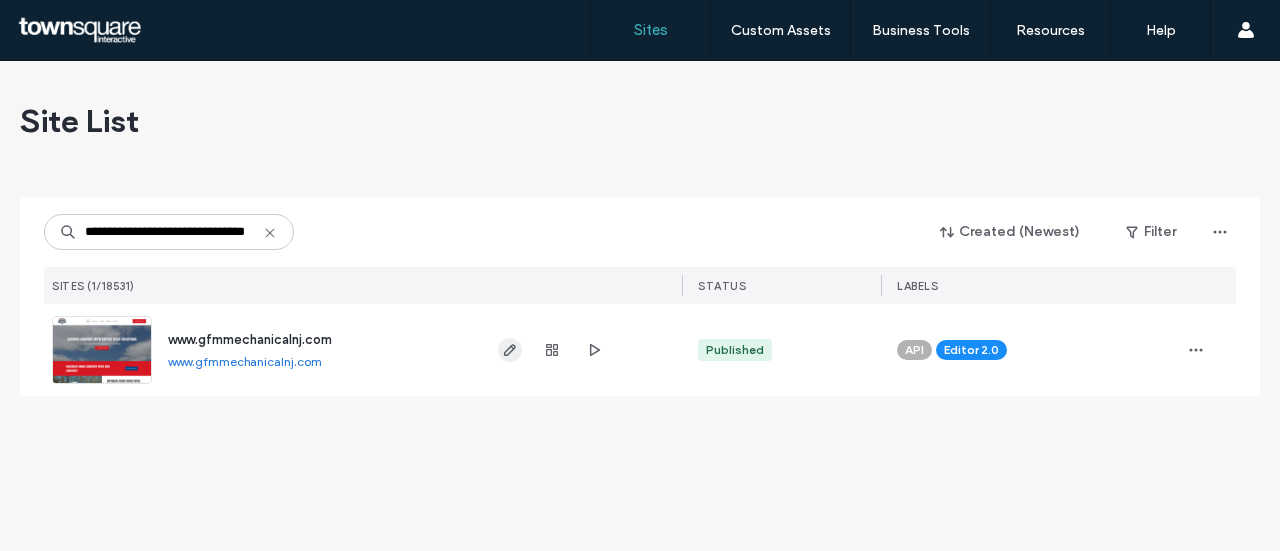 click 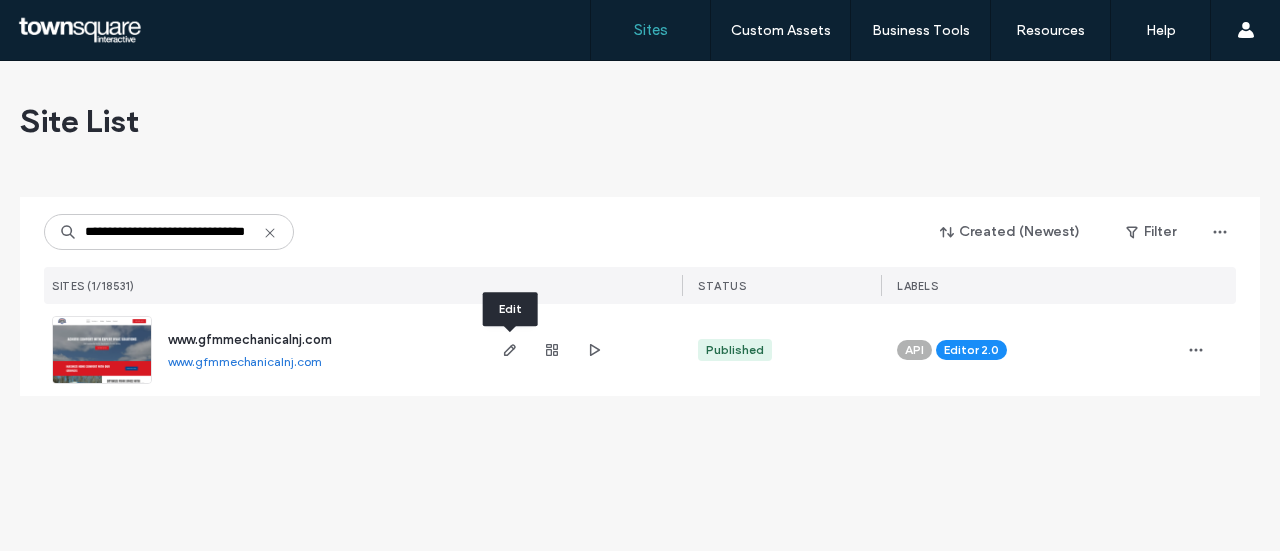 scroll, scrollTop: 0, scrollLeft: 0, axis: both 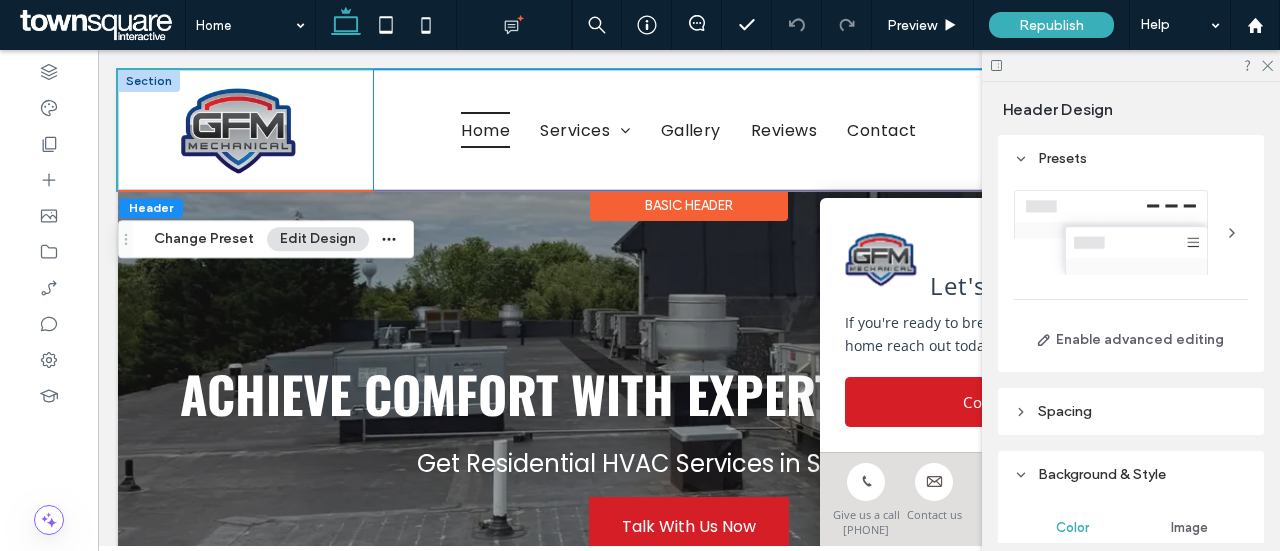 click on "Reviews" at bounding box center (784, 129) 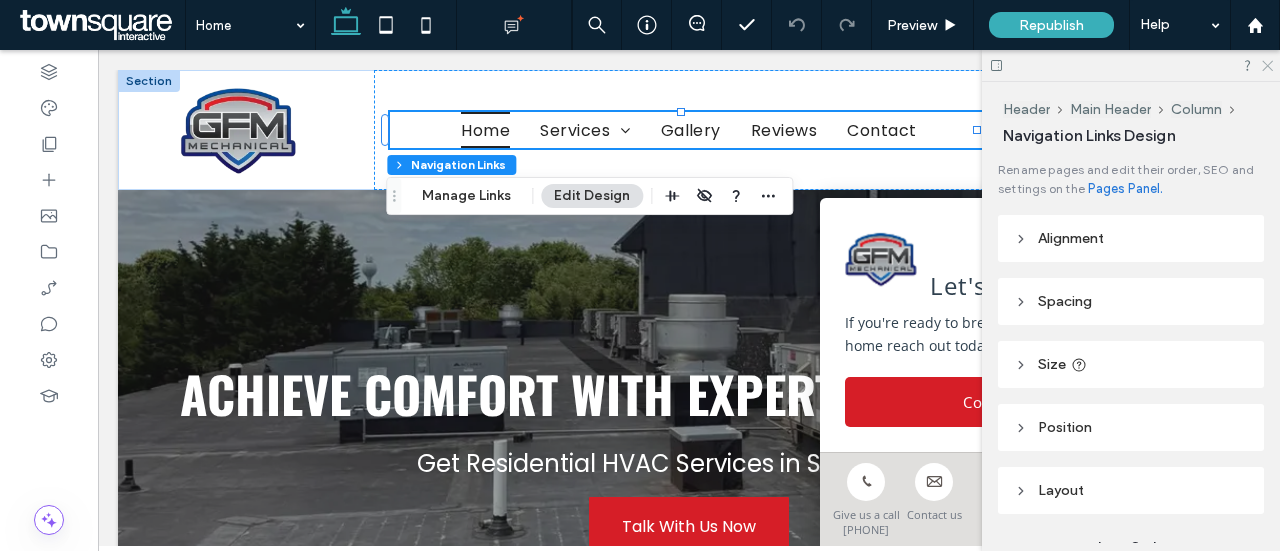 click 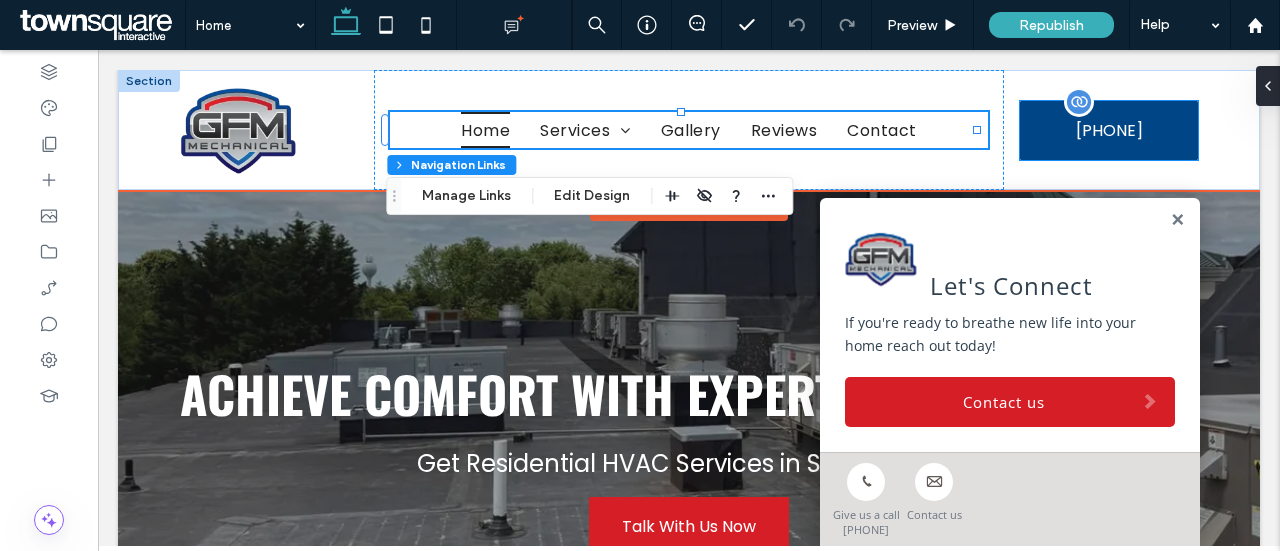 click at bounding box center (1079, 102) 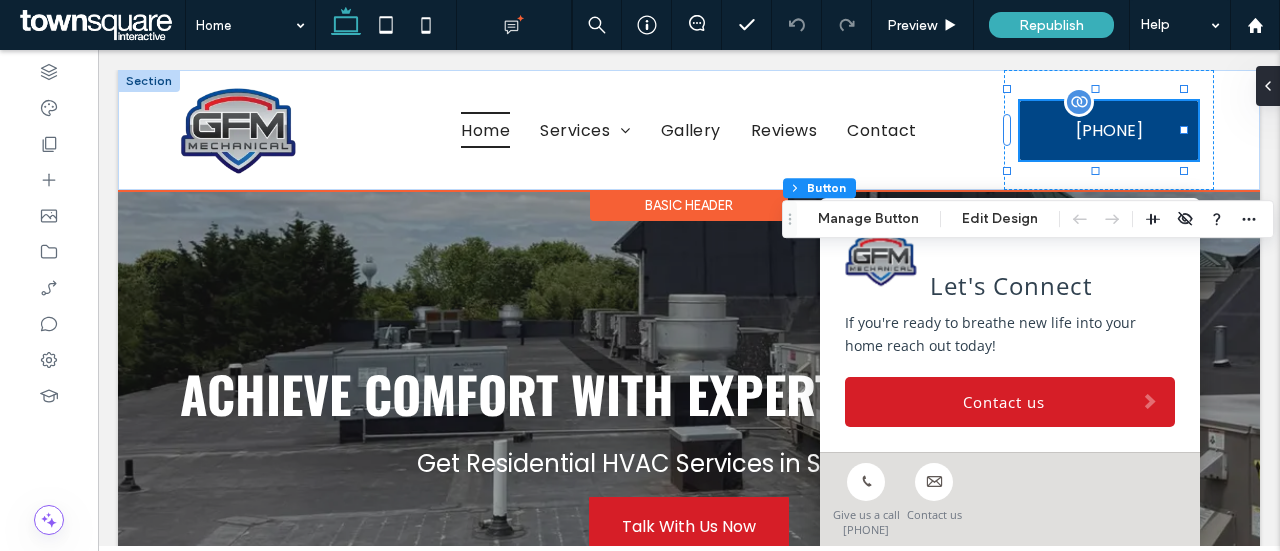 click at bounding box center (1079, 102) 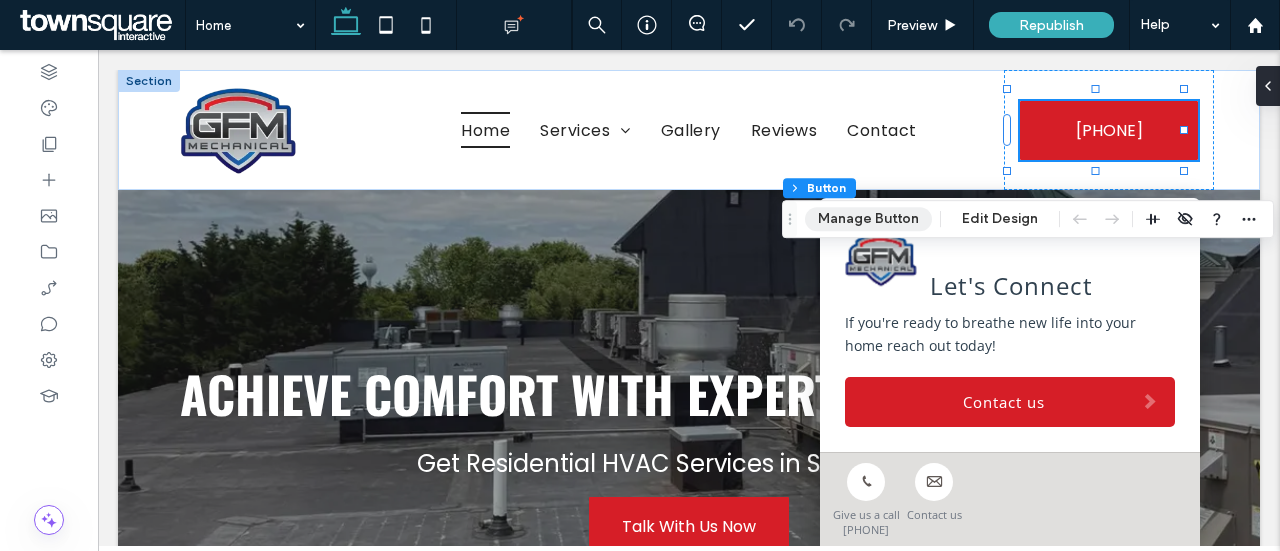 click on "Manage Button" at bounding box center [868, 219] 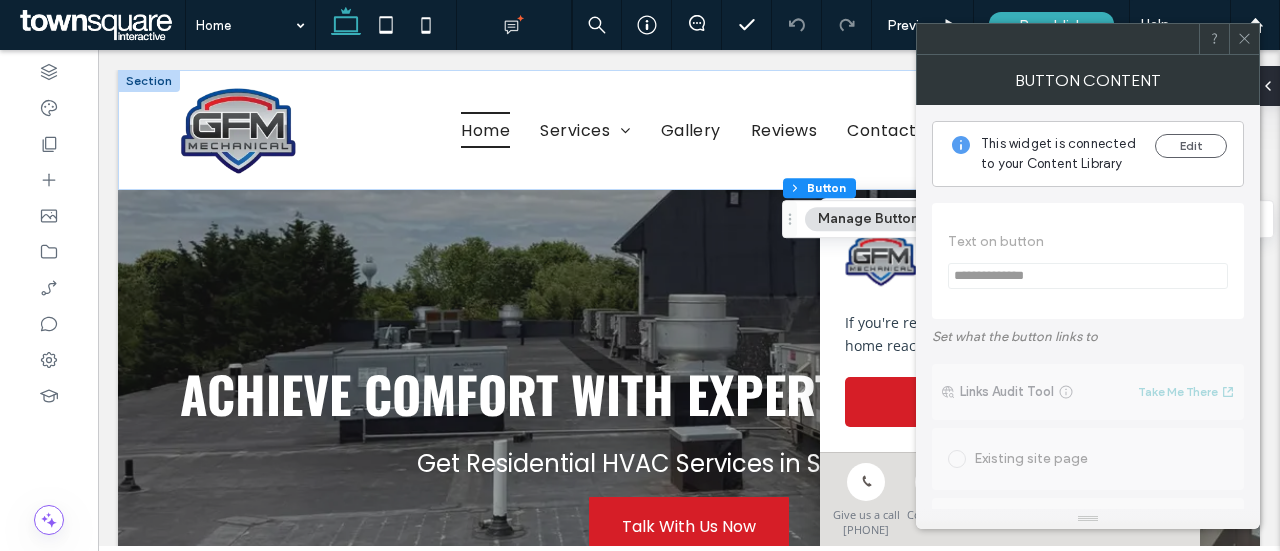 click on "**********" at bounding box center [1088, 261] 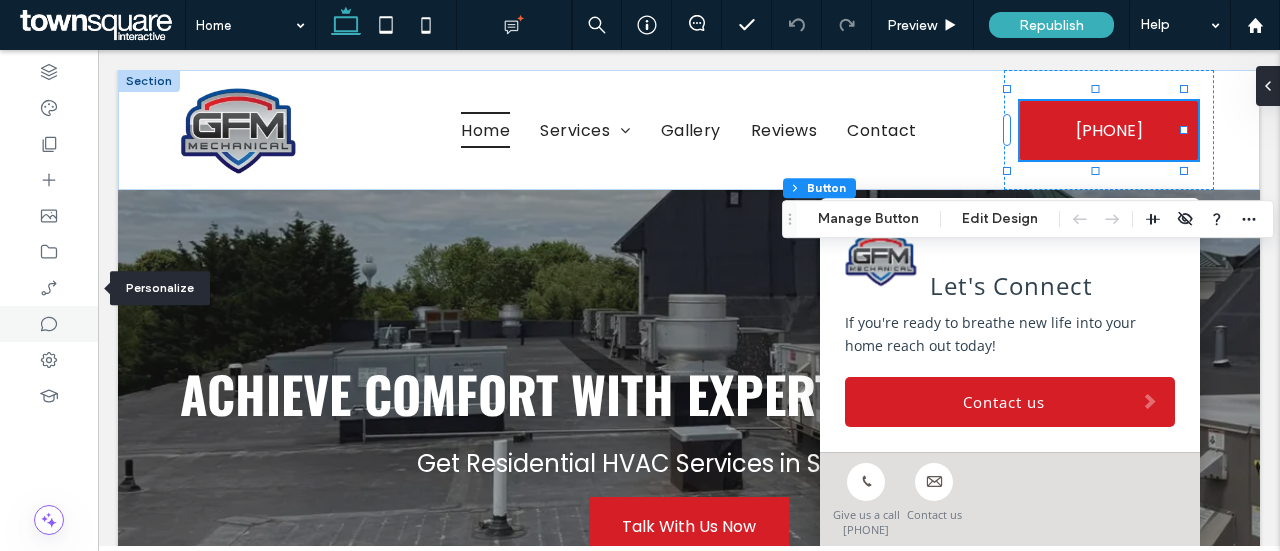 drag, startPoint x: 54, startPoint y: 293, endPoint x: 83, endPoint y: 330, distance: 47.010635 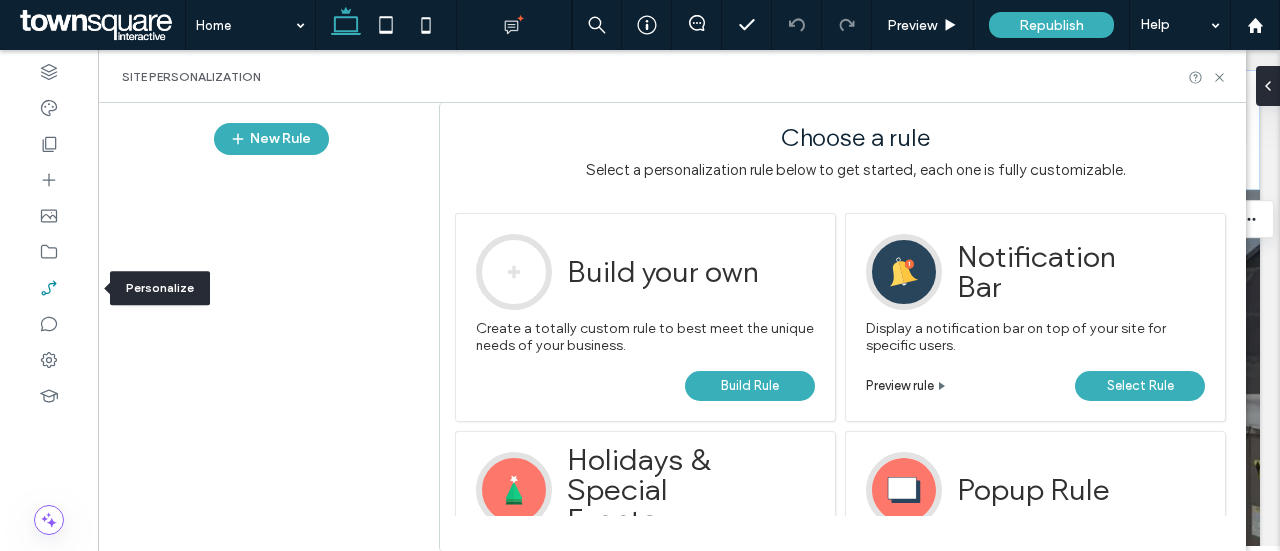 click at bounding box center (49, 288) 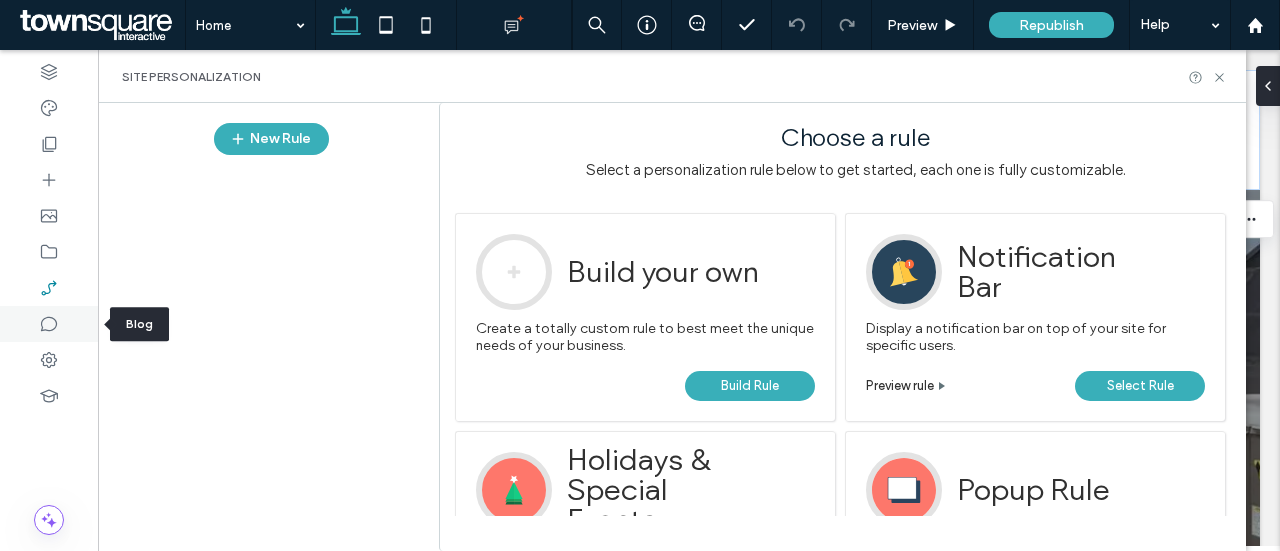 click at bounding box center (49, 324) 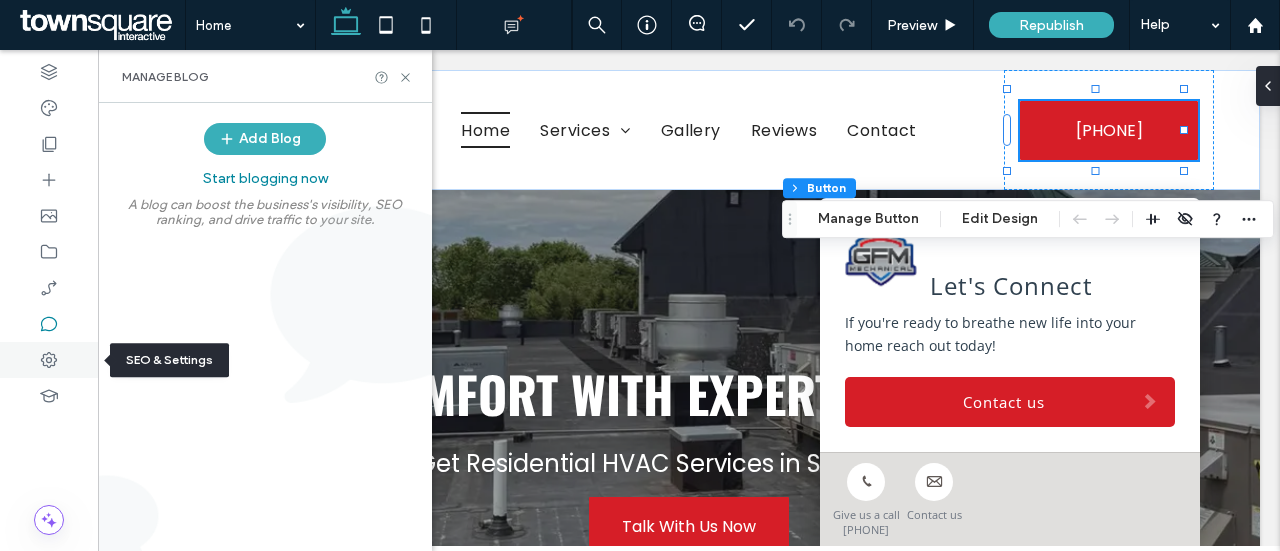 click 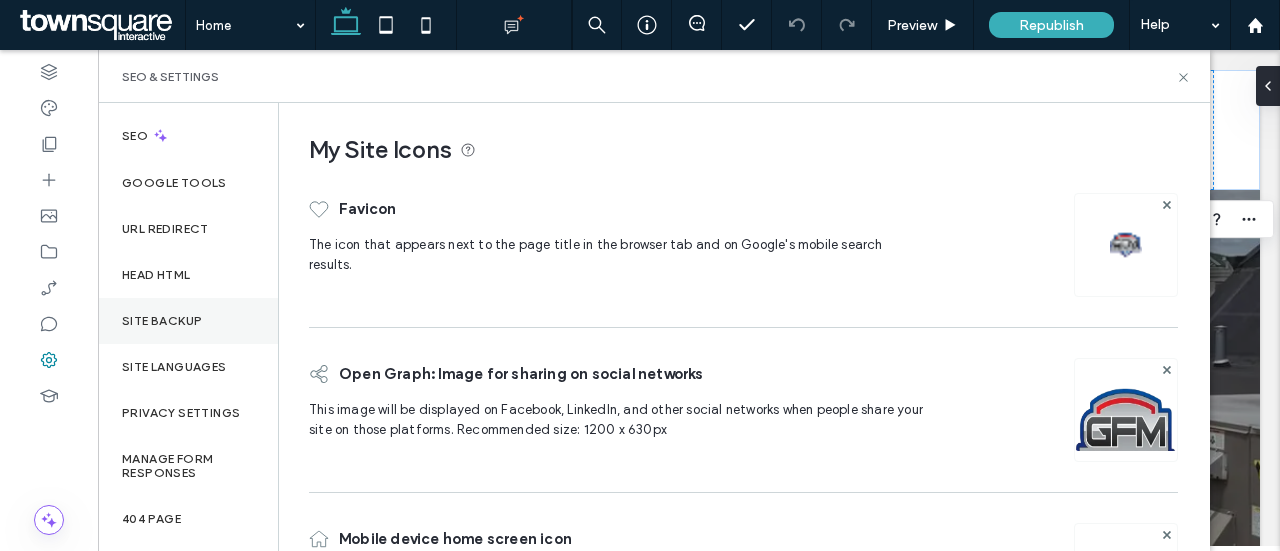 scroll, scrollTop: 0, scrollLeft: 0, axis: both 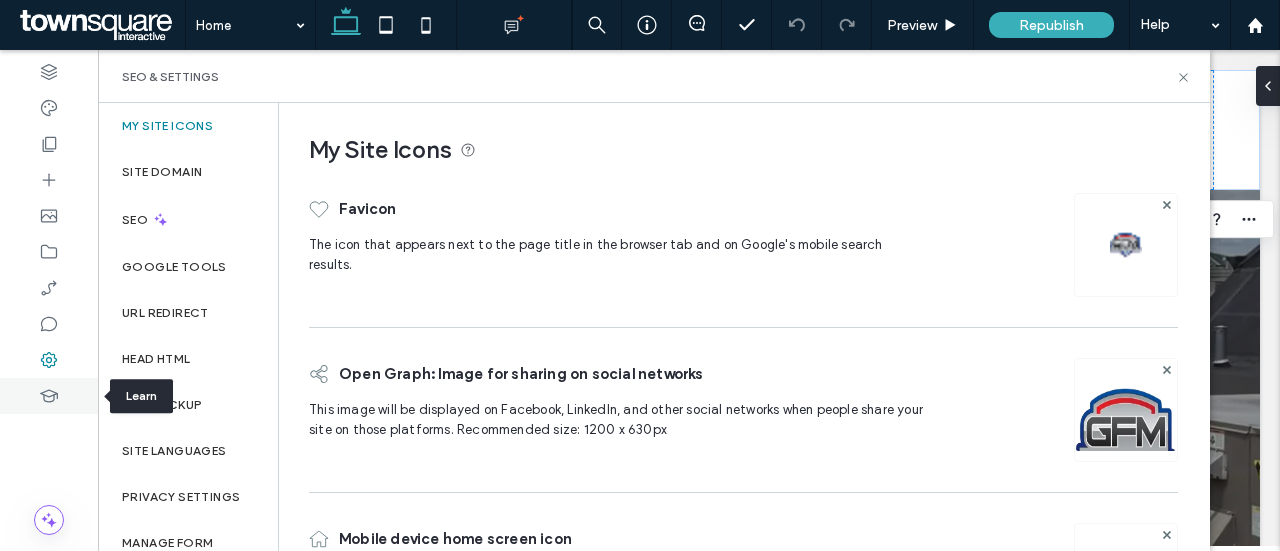 click 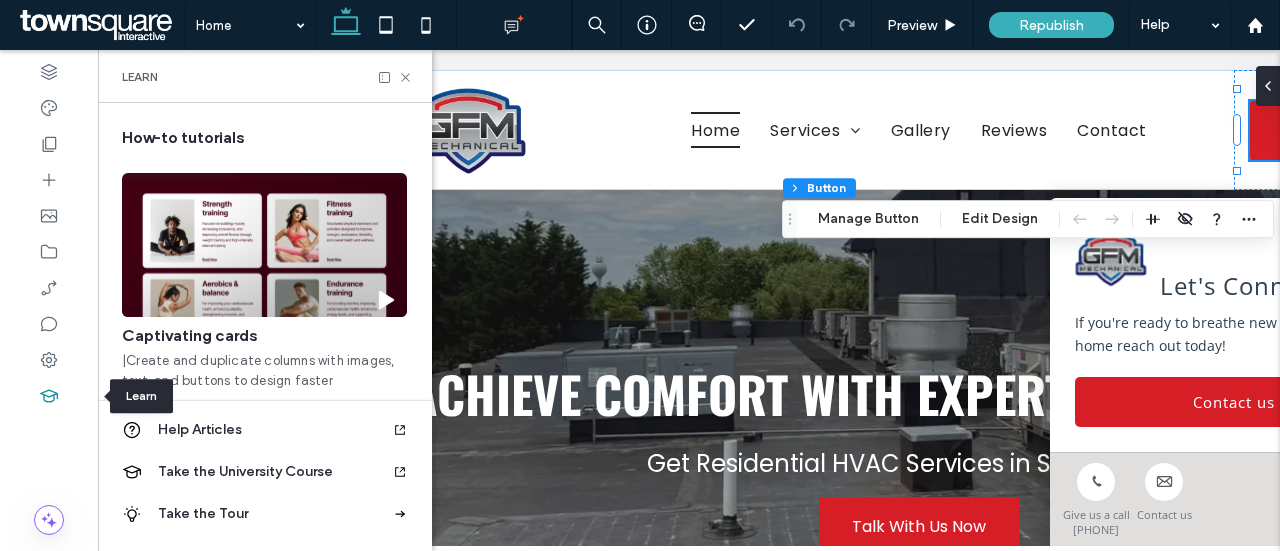 scroll, scrollTop: 0, scrollLeft: 230, axis: horizontal 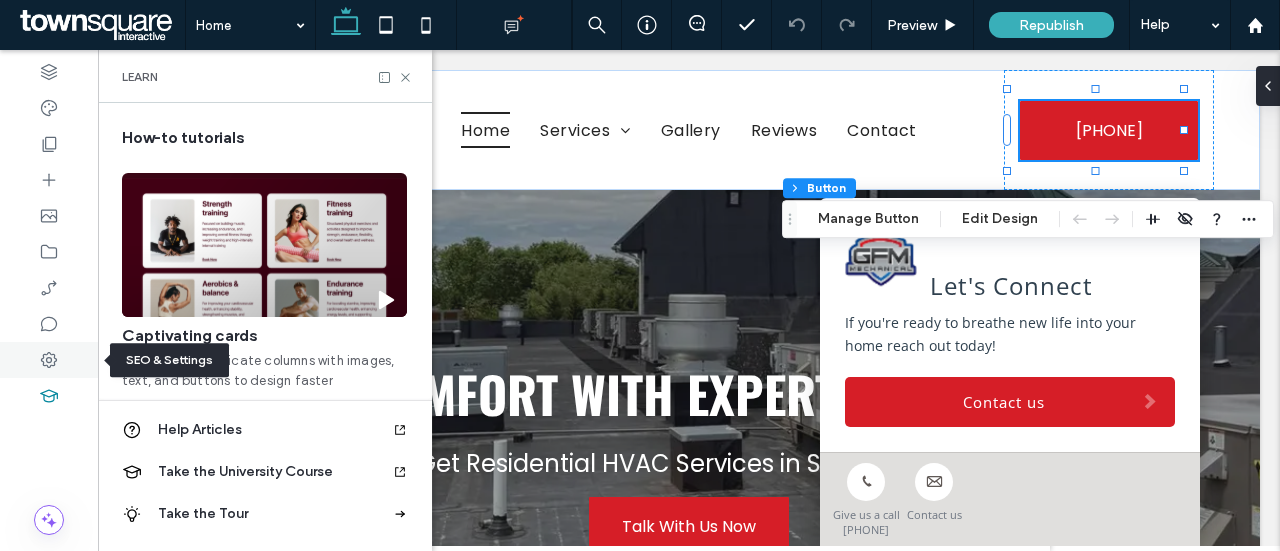 click at bounding box center (49, 360) 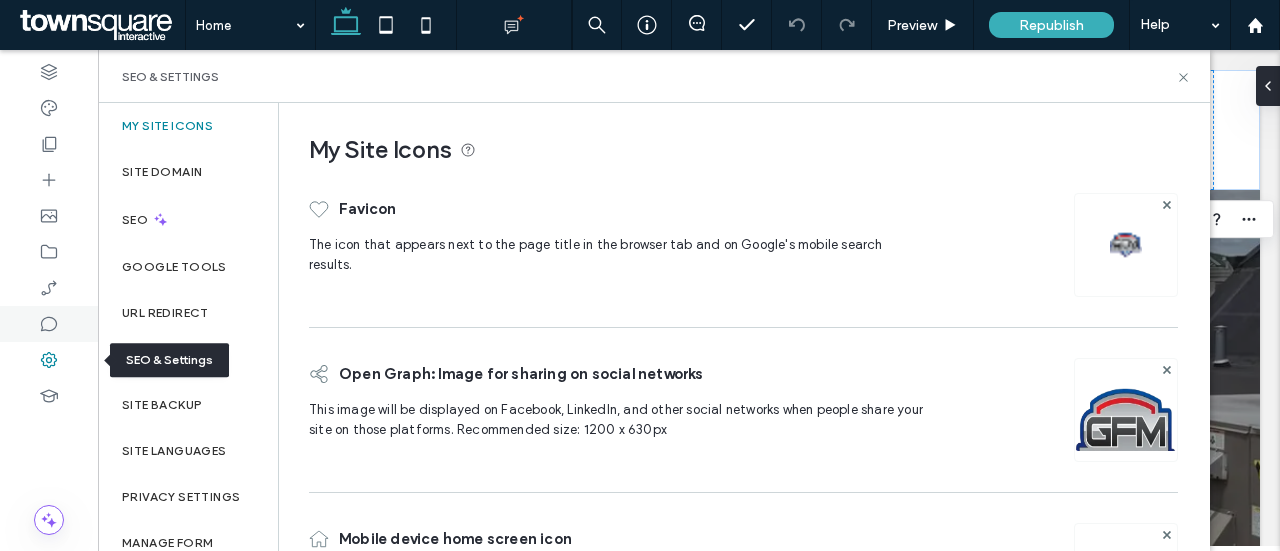 scroll, scrollTop: 0, scrollLeft: 0, axis: both 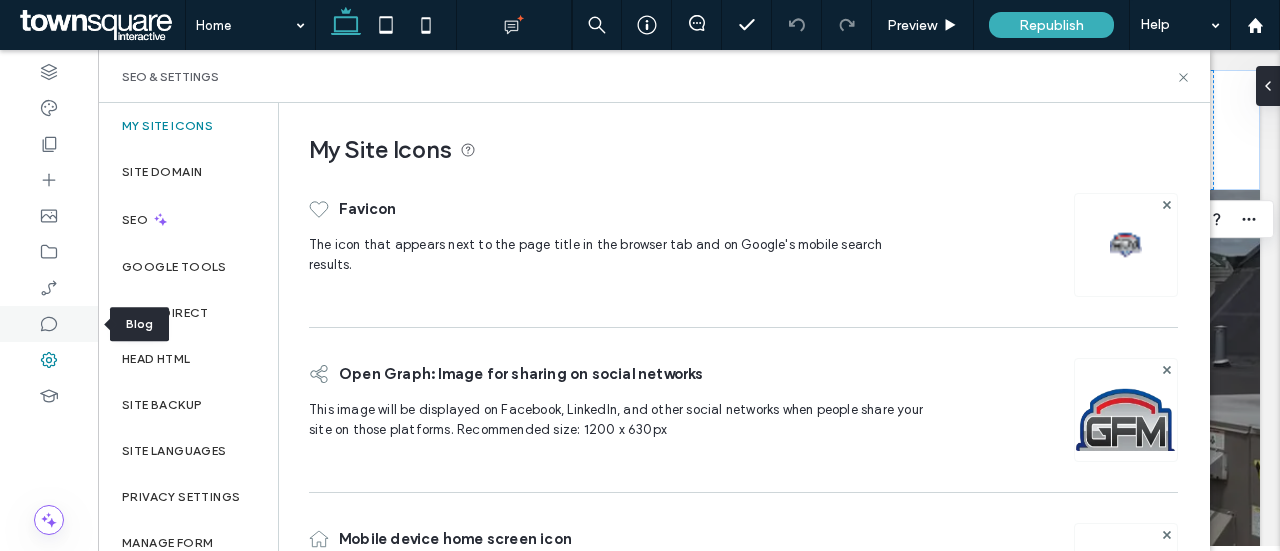 click 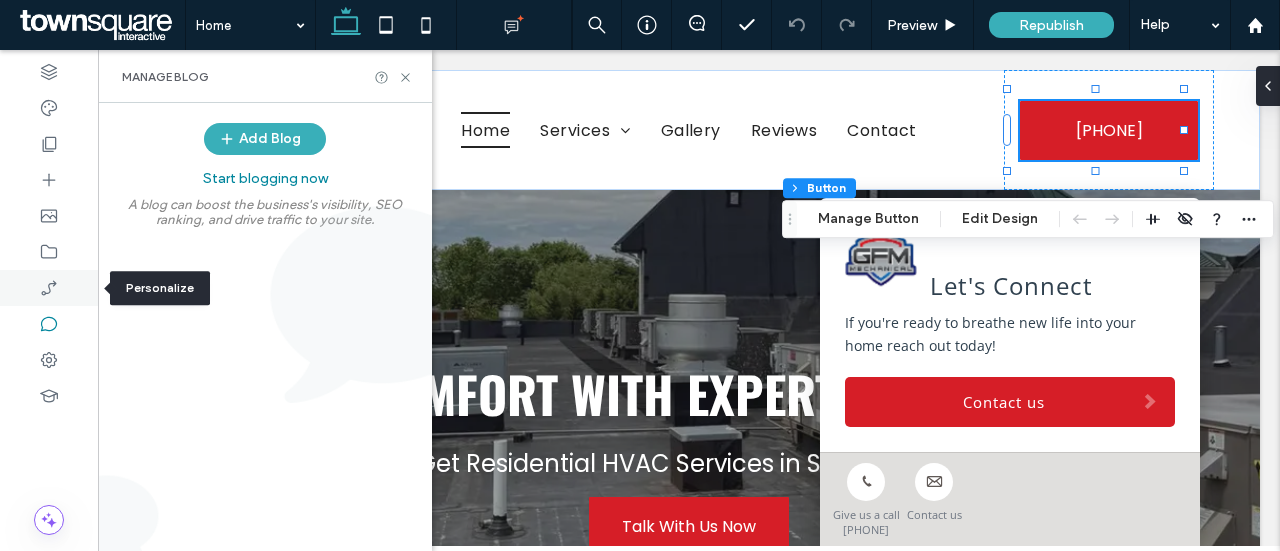 click 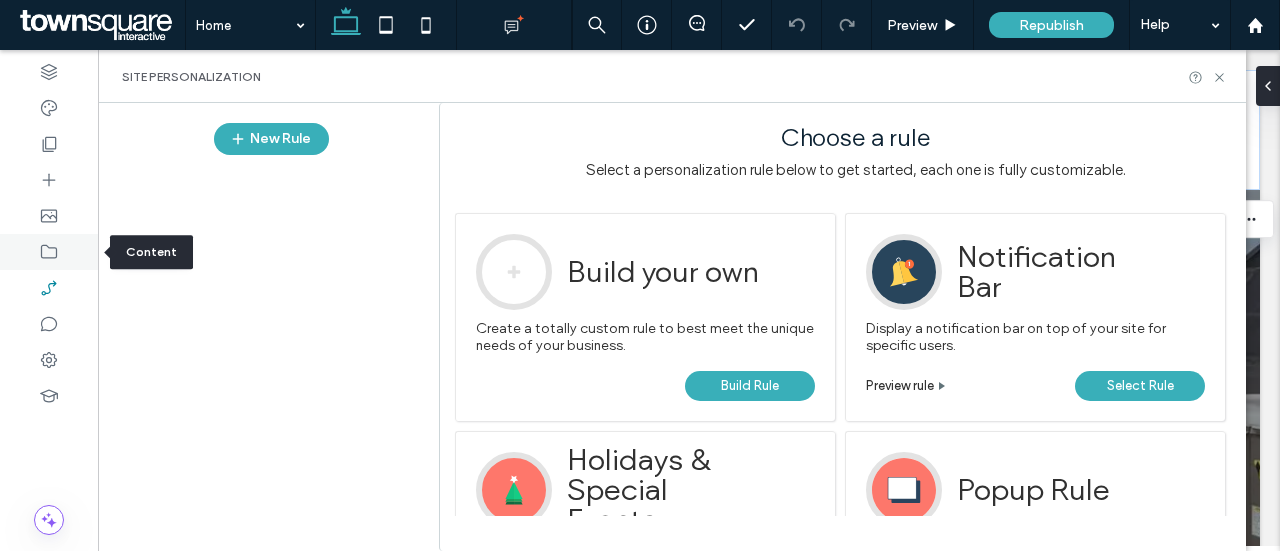 click 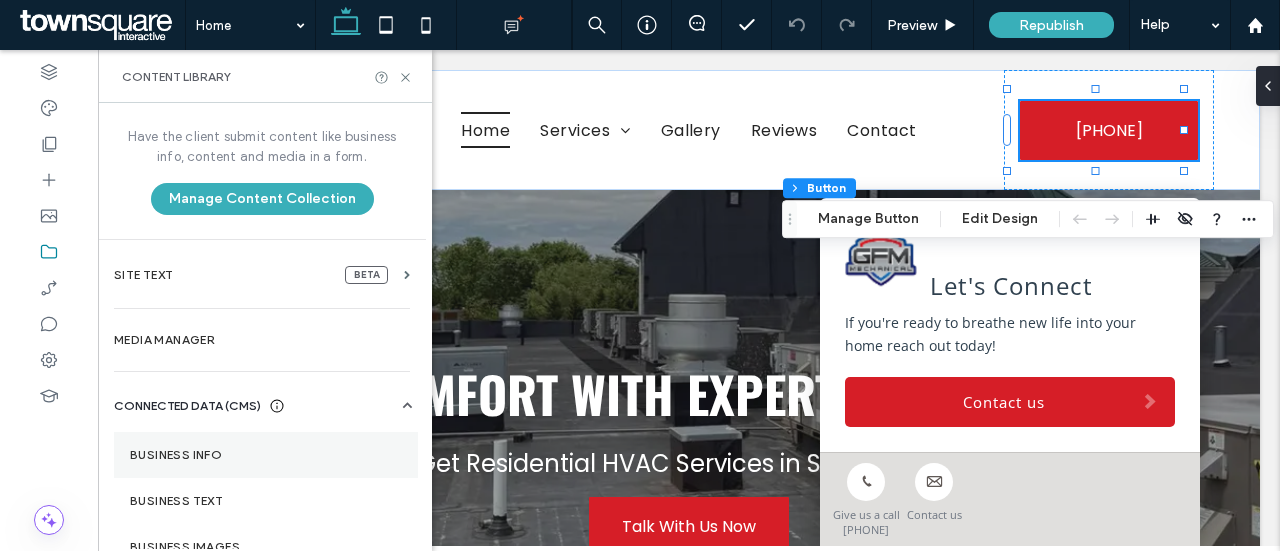 drag, startPoint x: 188, startPoint y: 443, endPoint x: 334, endPoint y: 425, distance: 147.10541 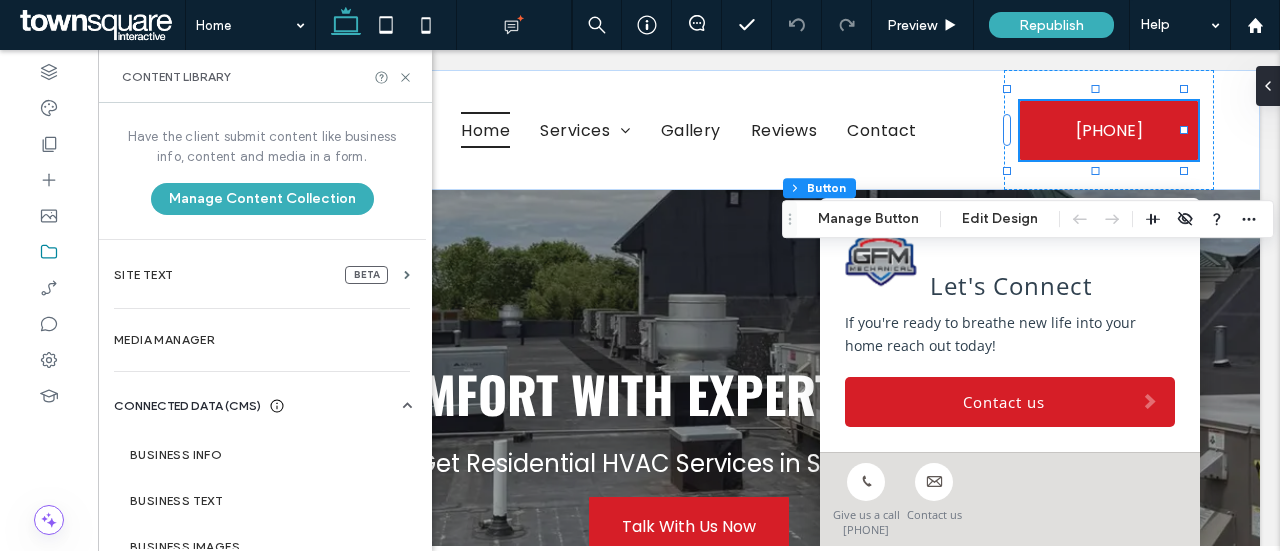 click on "Business Info" at bounding box center (266, 455) 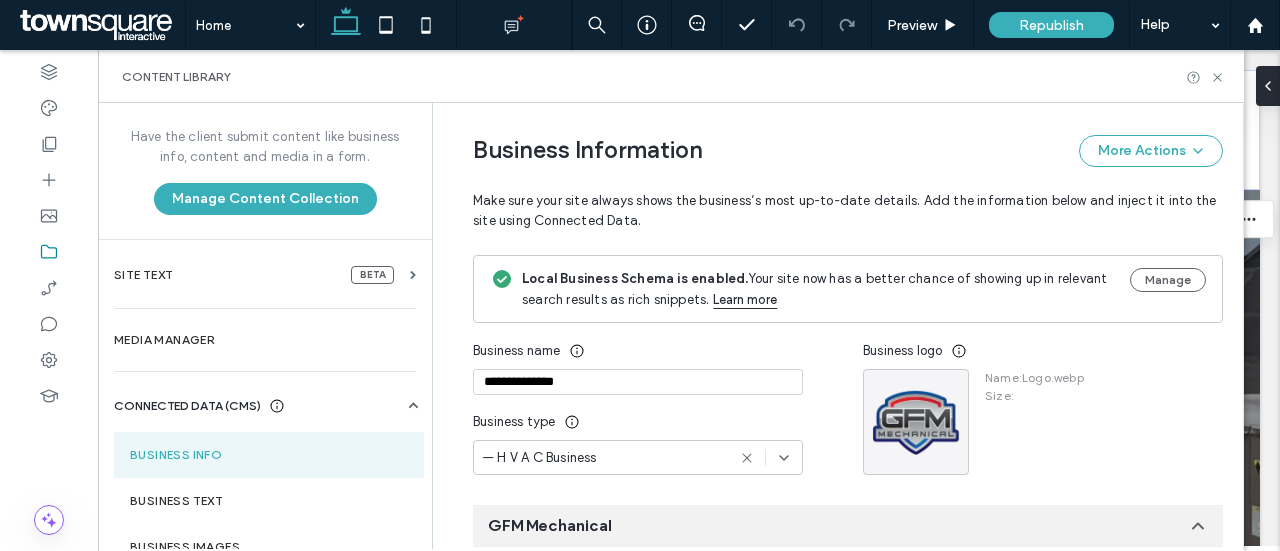 scroll, scrollTop: 89, scrollLeft: 0, axis: vertical 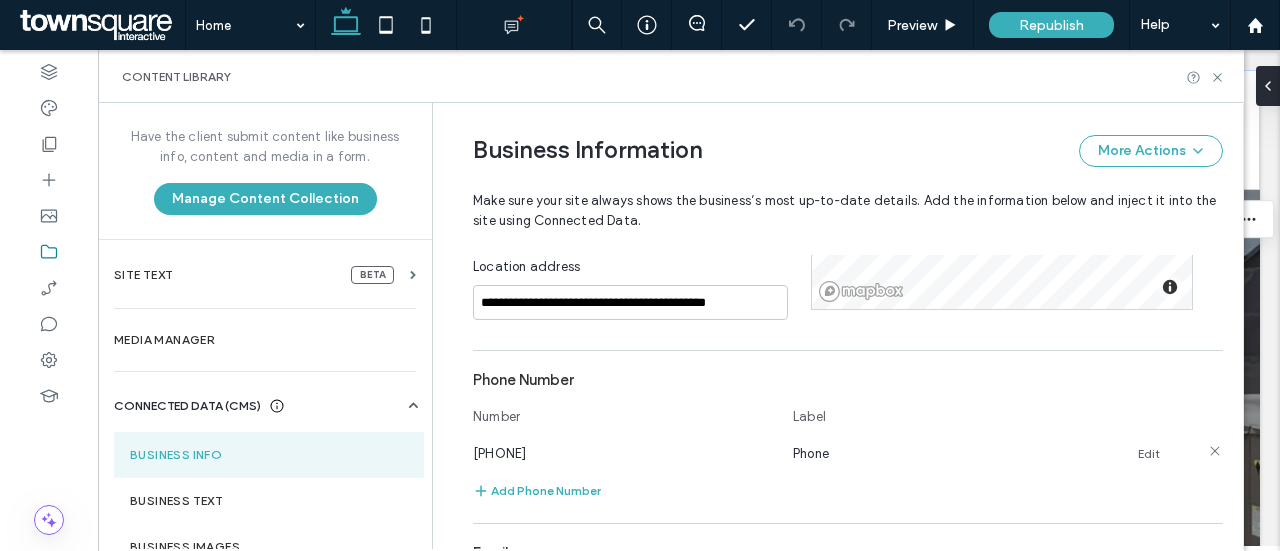 click on "Edit" at bounding box center [1149, 454] 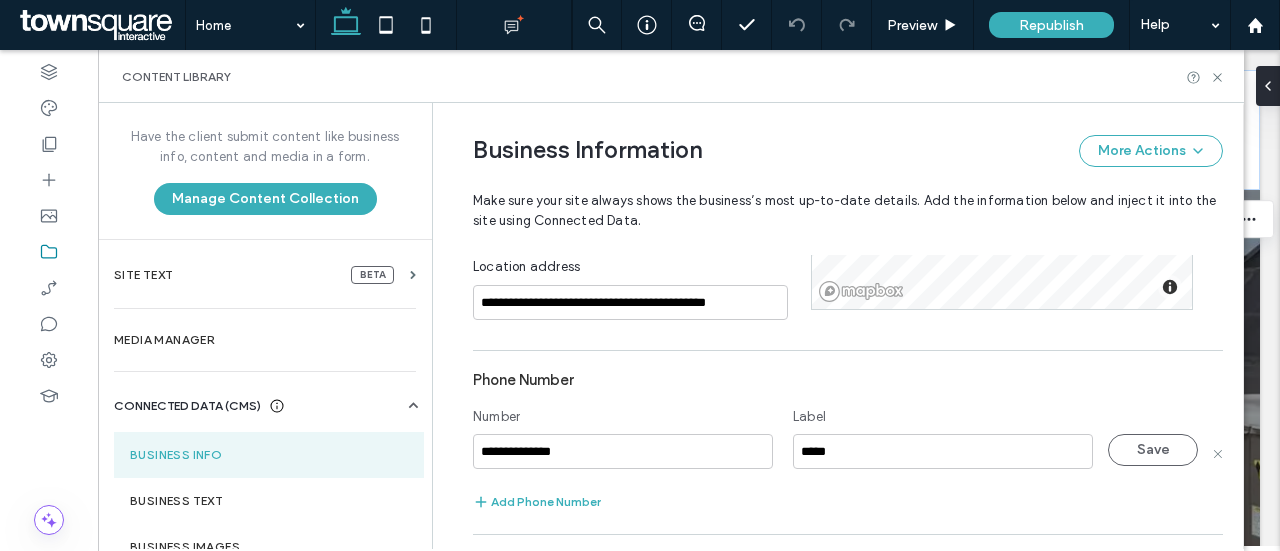 drag, startPoint x: 431, startPoint y: 448, endPoint x: 348, endPoint y: 447, distance: 83.00603 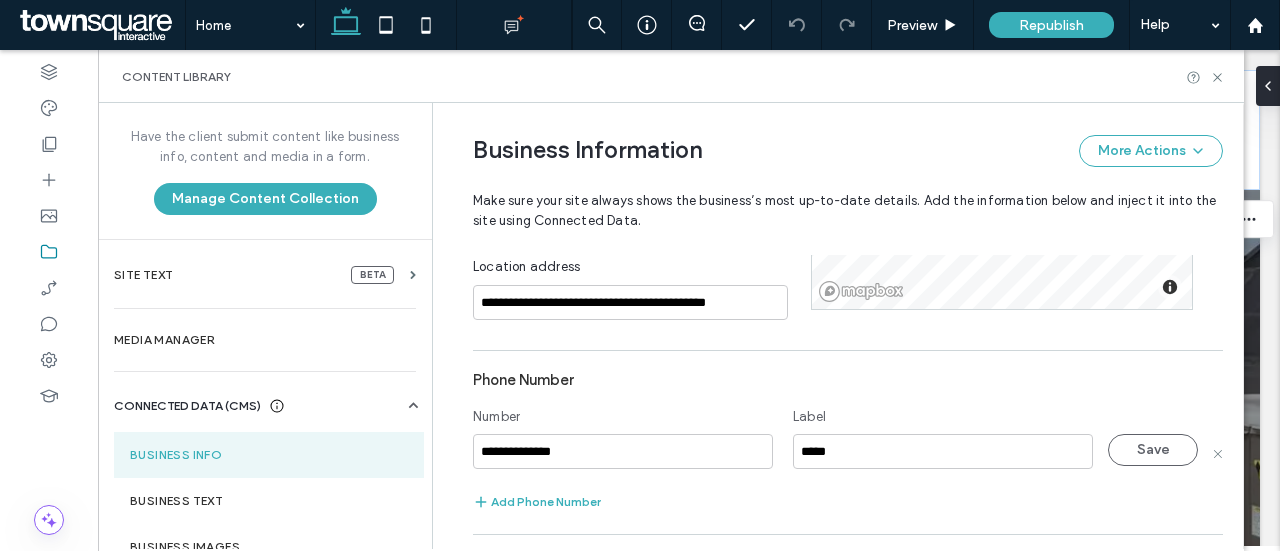 click on "**********" at bounding box center [623, 451] 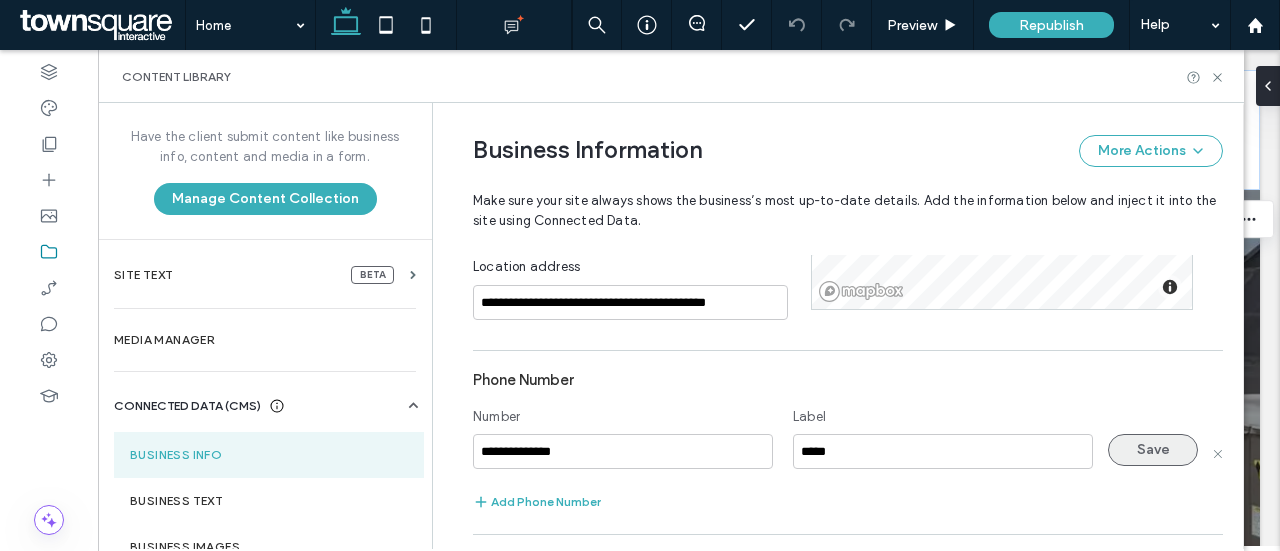type on "**********" 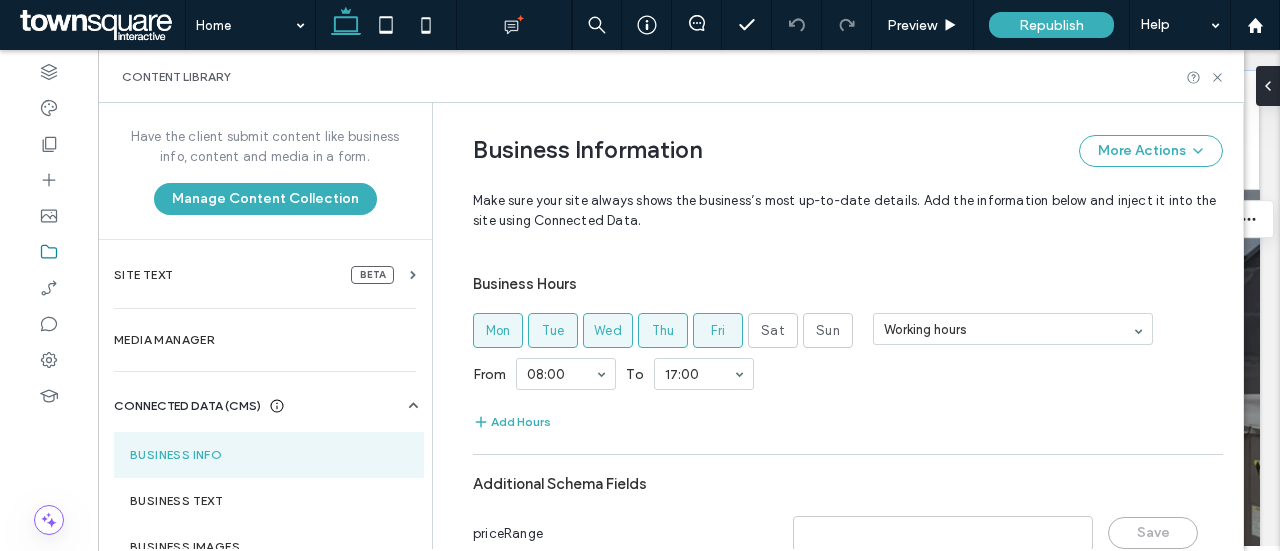 scroll, scrollTop: 1082, scrollLeft: 0, axis: vertical 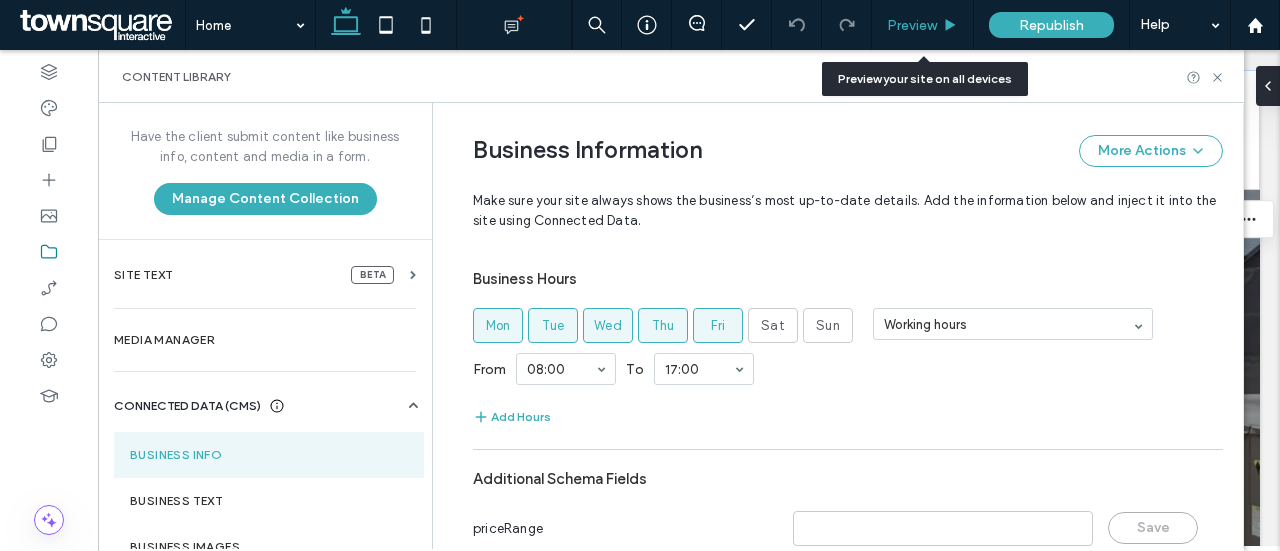 click on "Preview" at bounding box center [912, 25] 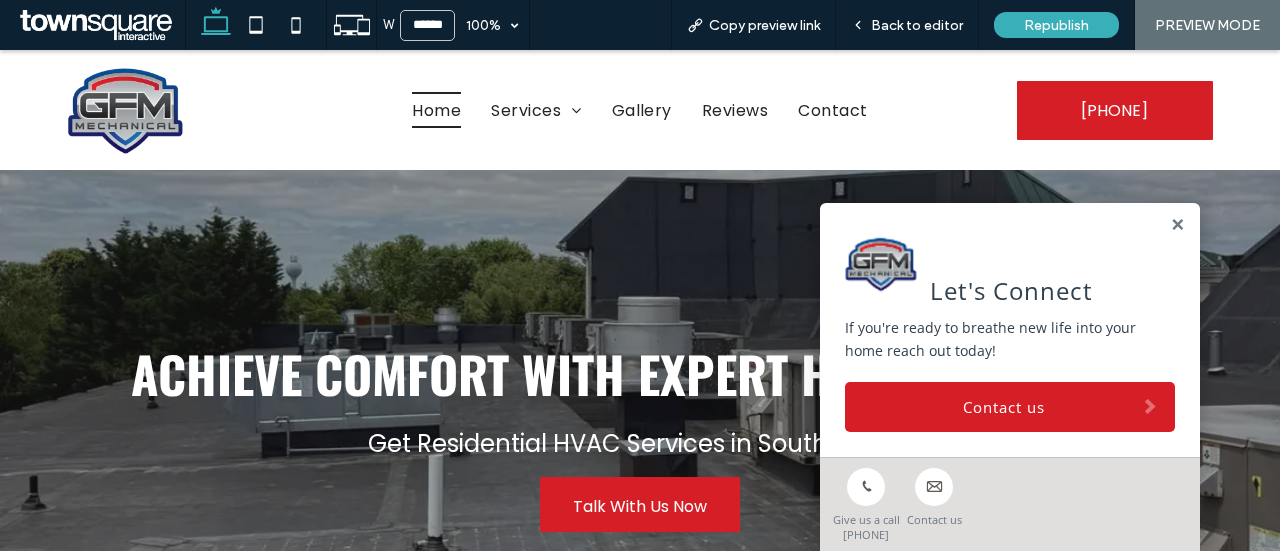 scroll, scrollTop: 0, scrollLeft: 0, axis: both 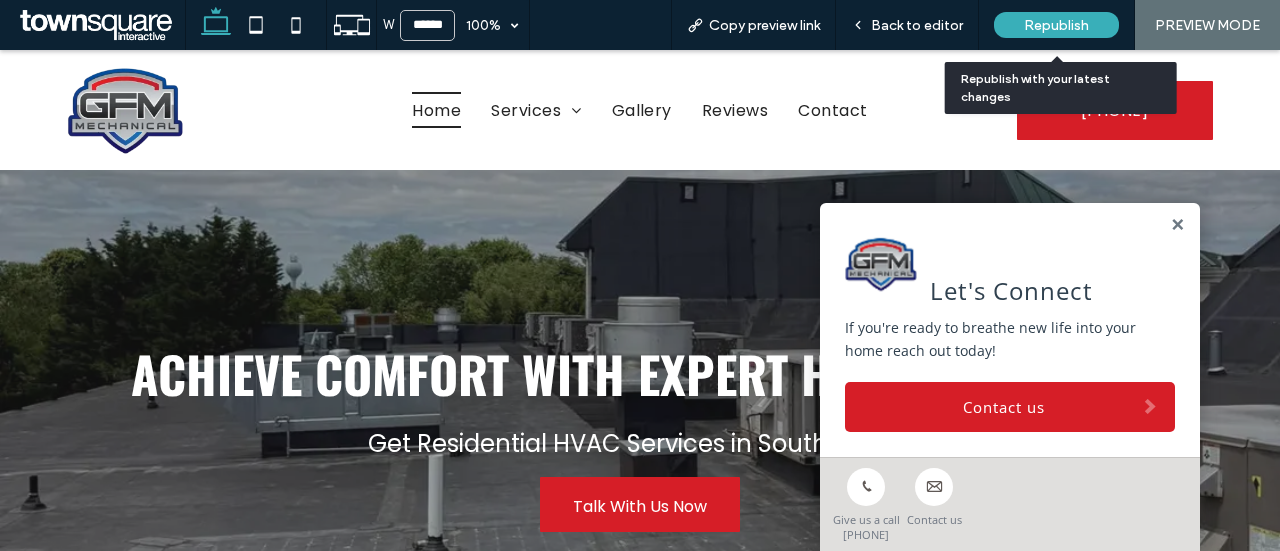 drag, startPoint x: 1061, startPoint y: 23, endPoint x: 1062, endPoint y: 38, distance: 15.033297 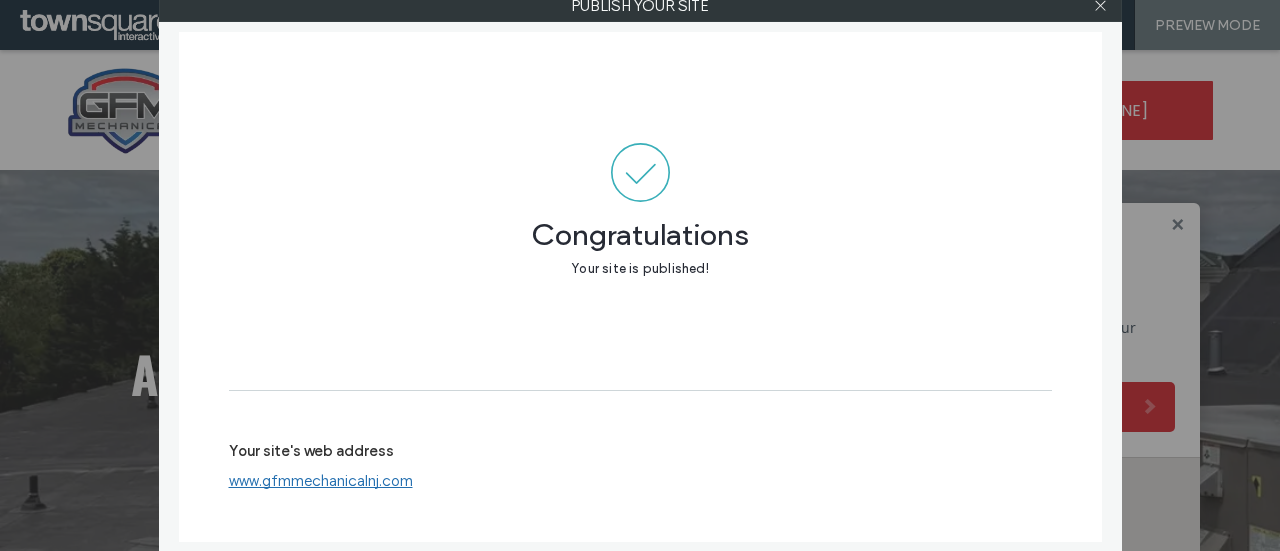 click at bounding box center [1101, 6] 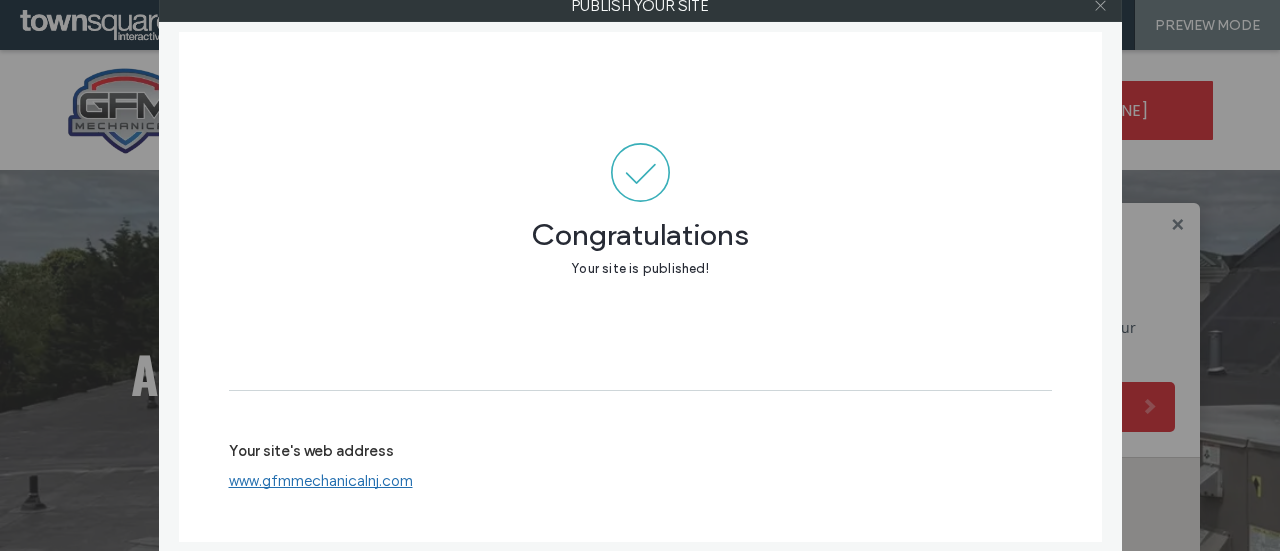 click 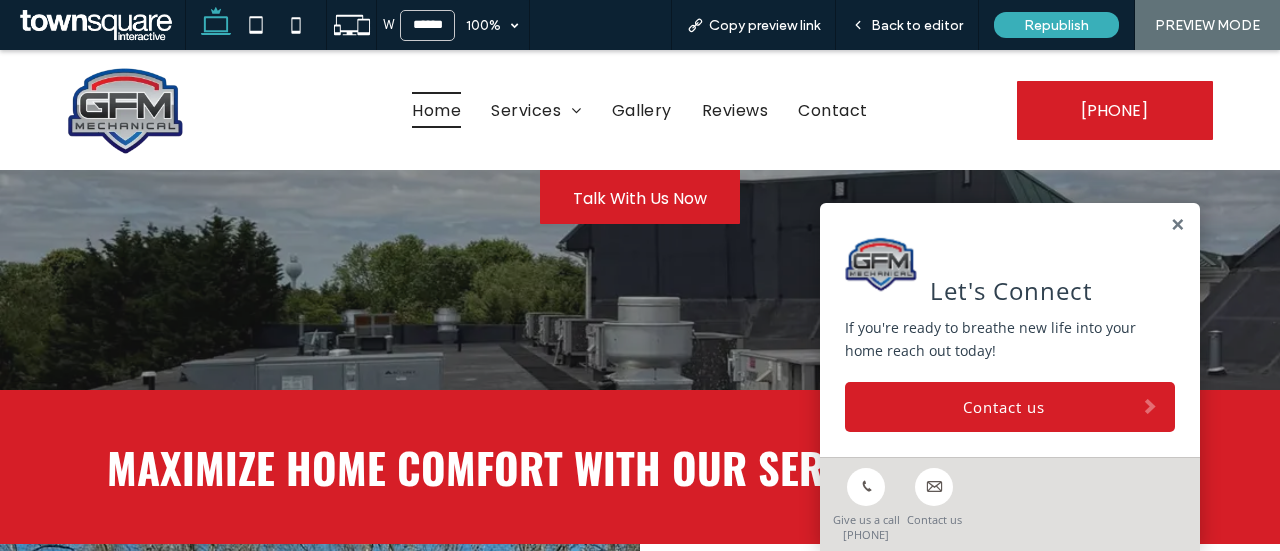 scroll, scrollTop: 400, scrollLeft: 0, axis: vertical 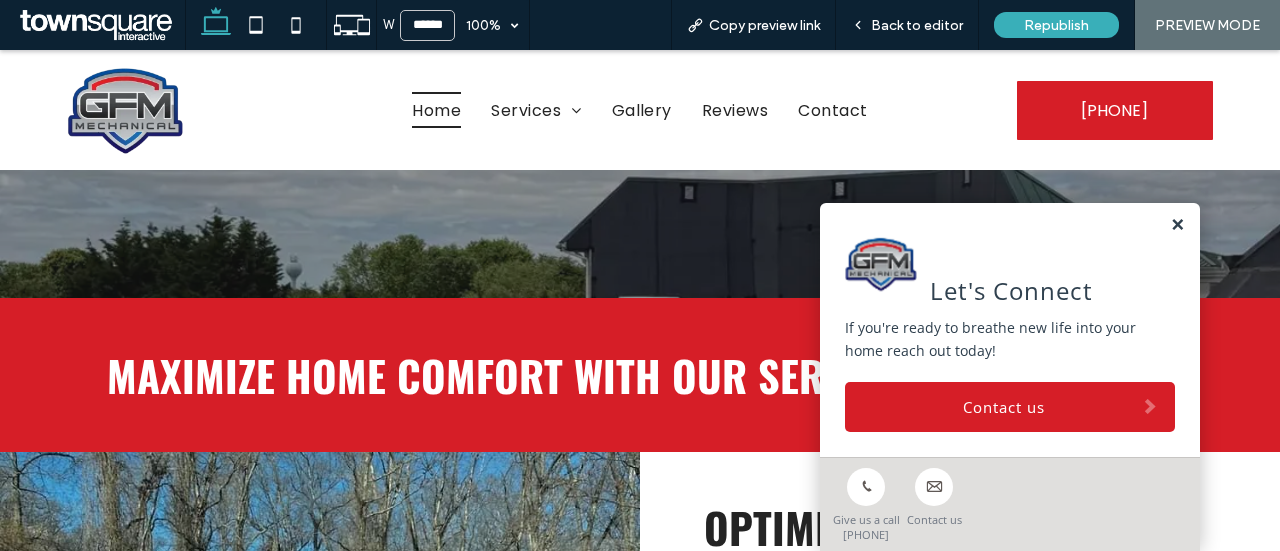 click at bounding box center (1177, 225) 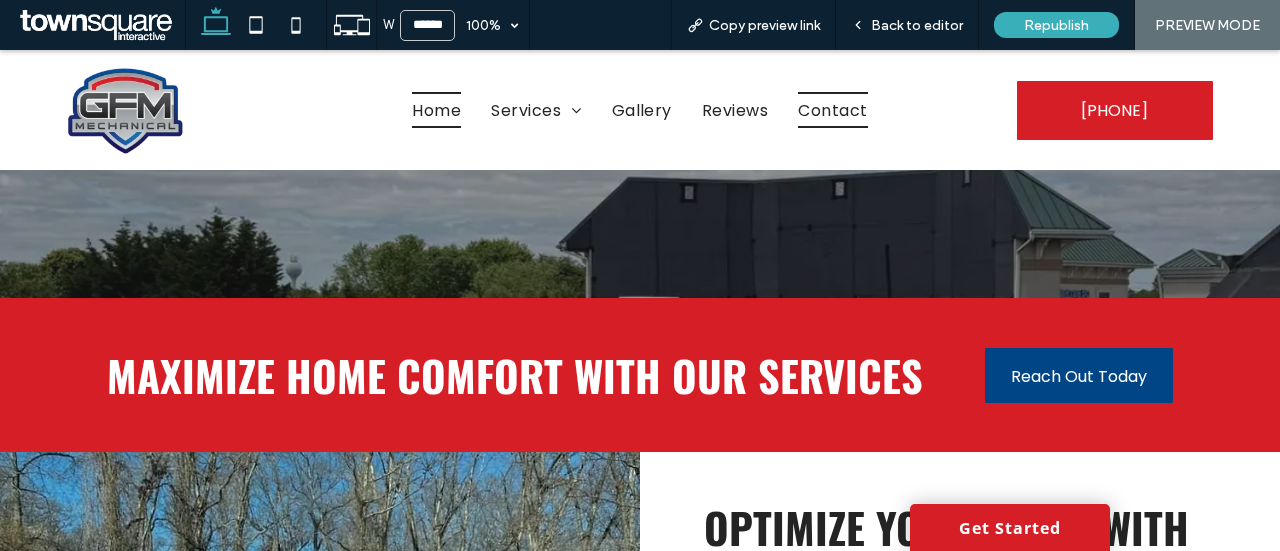 click on "Contact" at bounding box center [832, 109] 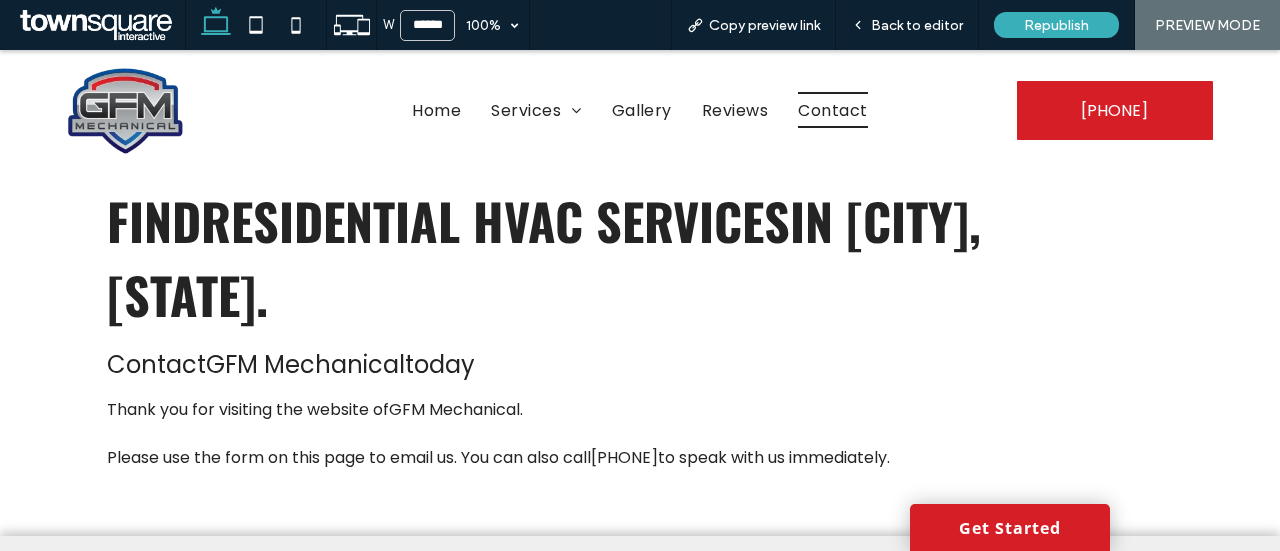 scroll, scrollTop: 0, scrollLeft: 0, axis: both 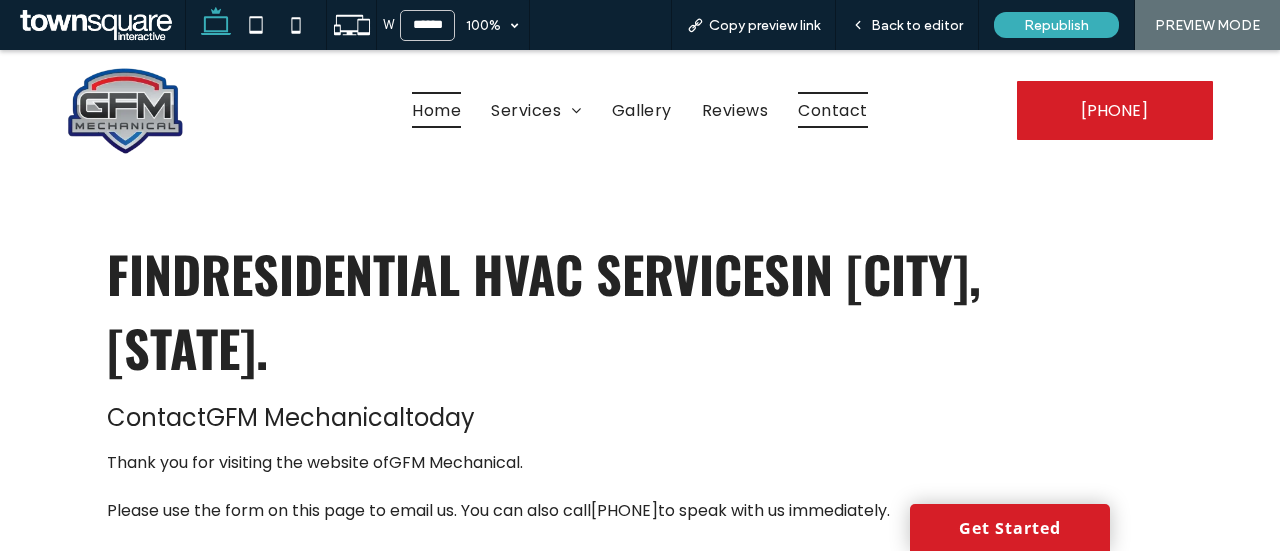 click on "Home" at bounding box center [436, 109] 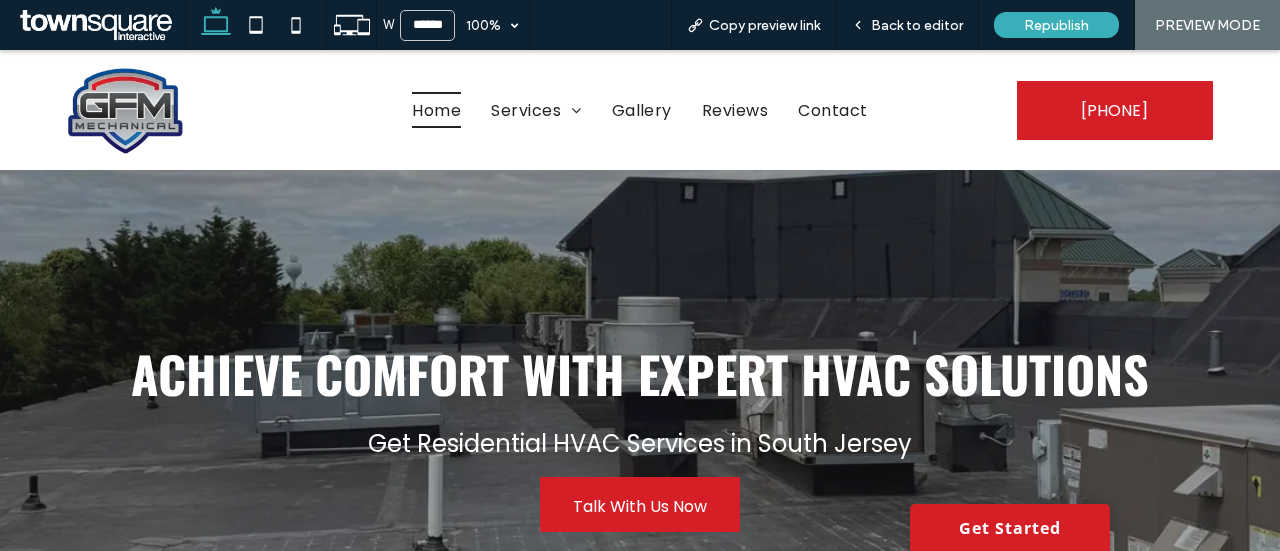 scroll, scrollTop: 0, scrollLeft: 0, axis: both 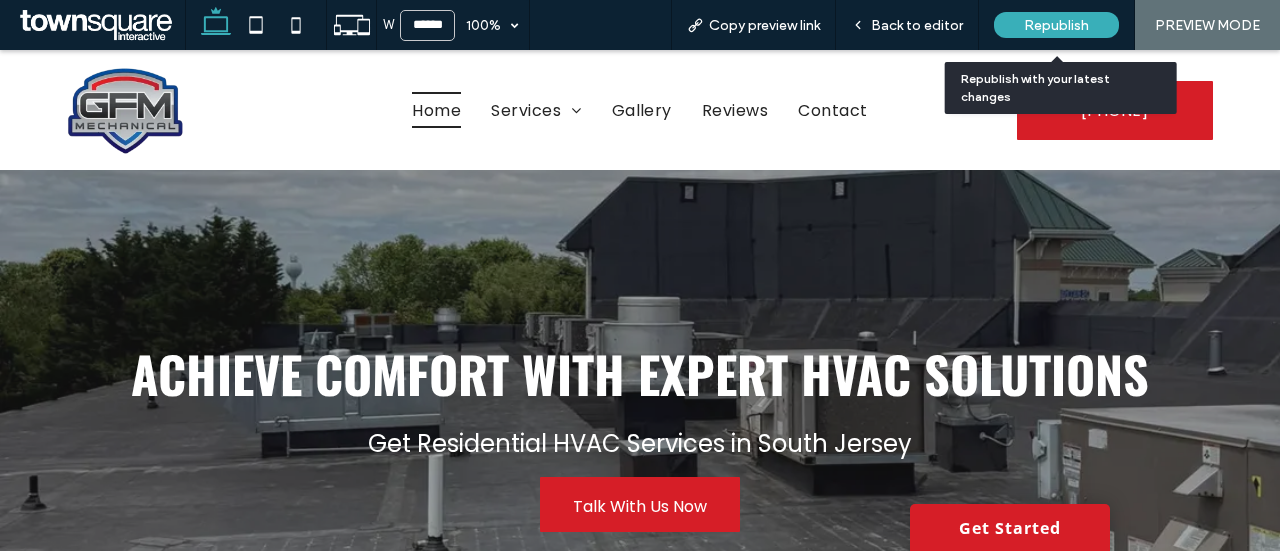 click on "Republish" at bounding box center (1056, 25) 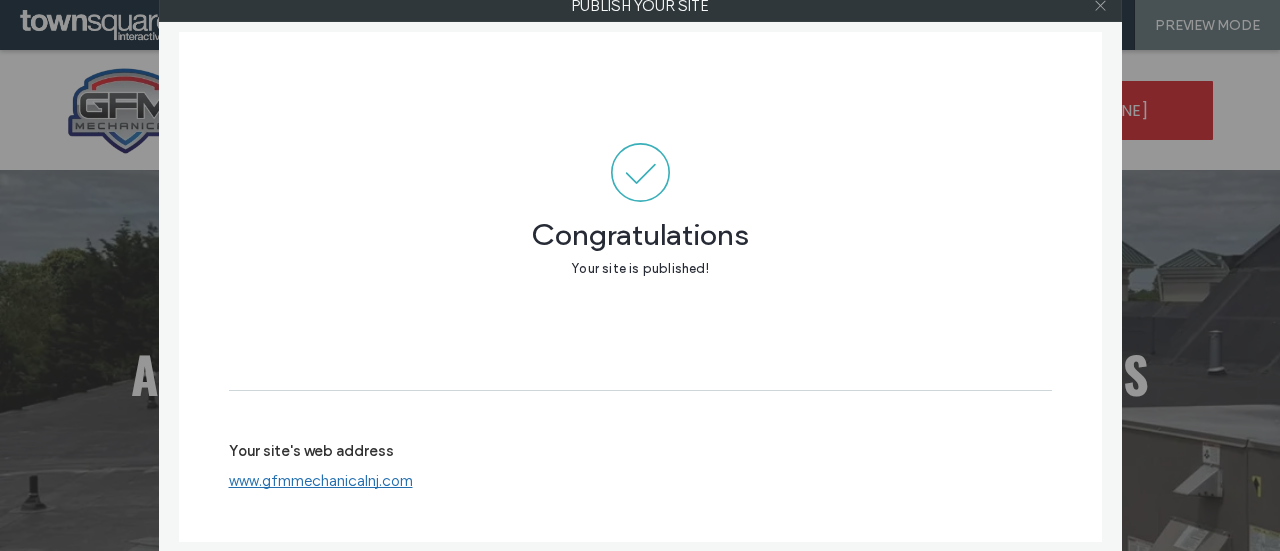 drag, startPoint x: 1098, startPoint y: 7, endPoint x: 843, endPoint y: 2, distance: 255.04901 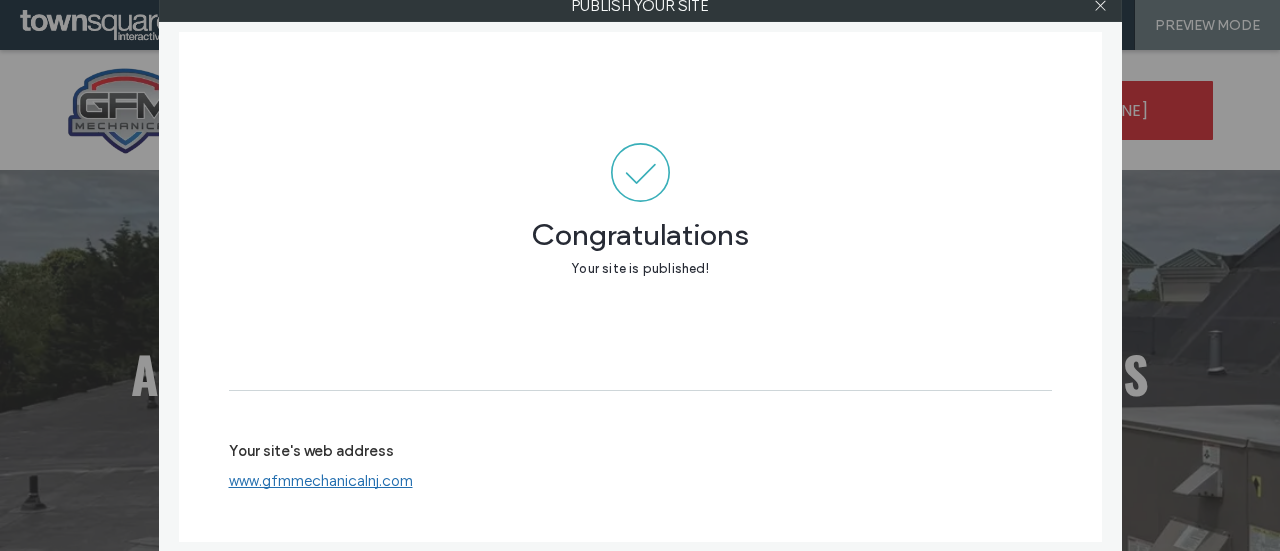click 